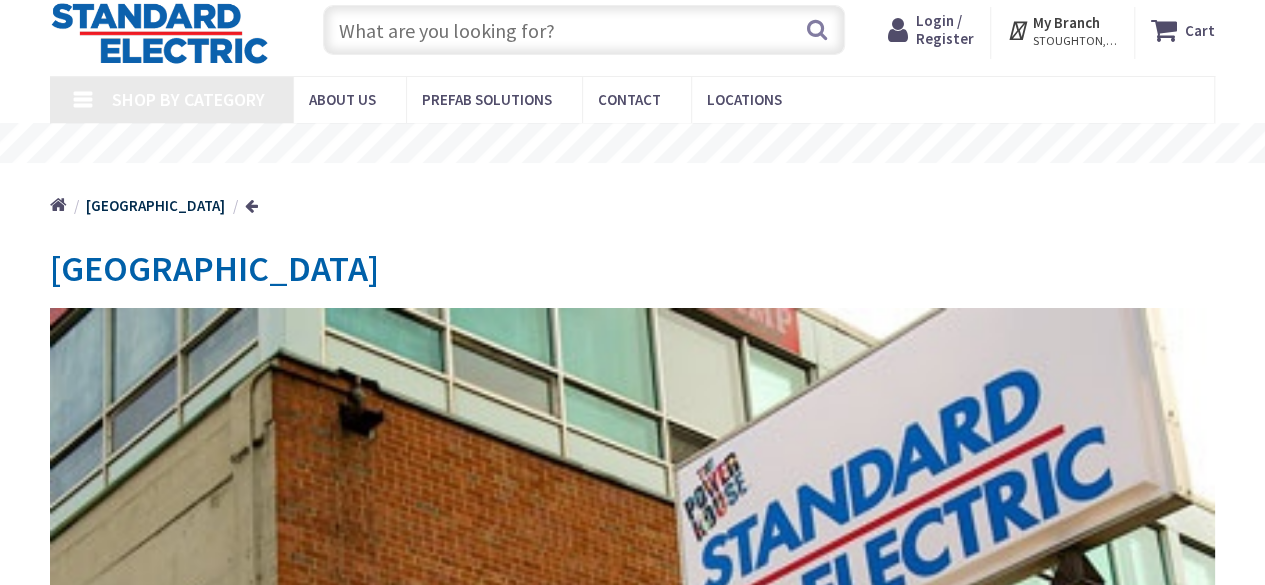 type on "[PERSON_NAME][GEOGRAPHIC_DATA], [STREET_ADDRESS]" 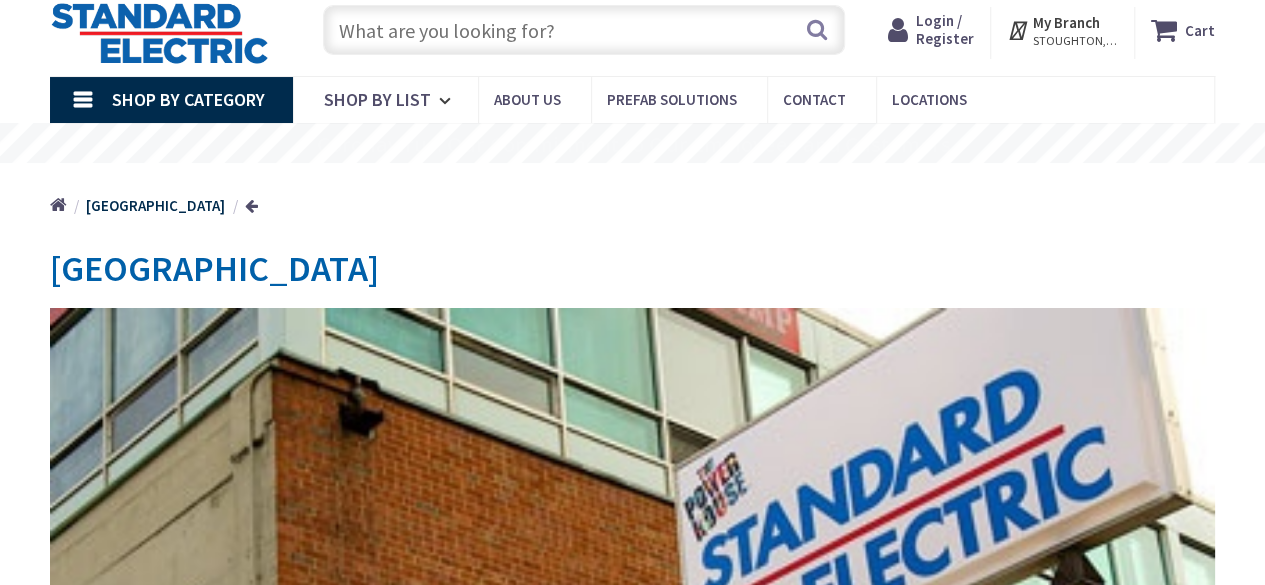 scroll, scrollTop: 56, scrollLeft: 0, axis: vertical 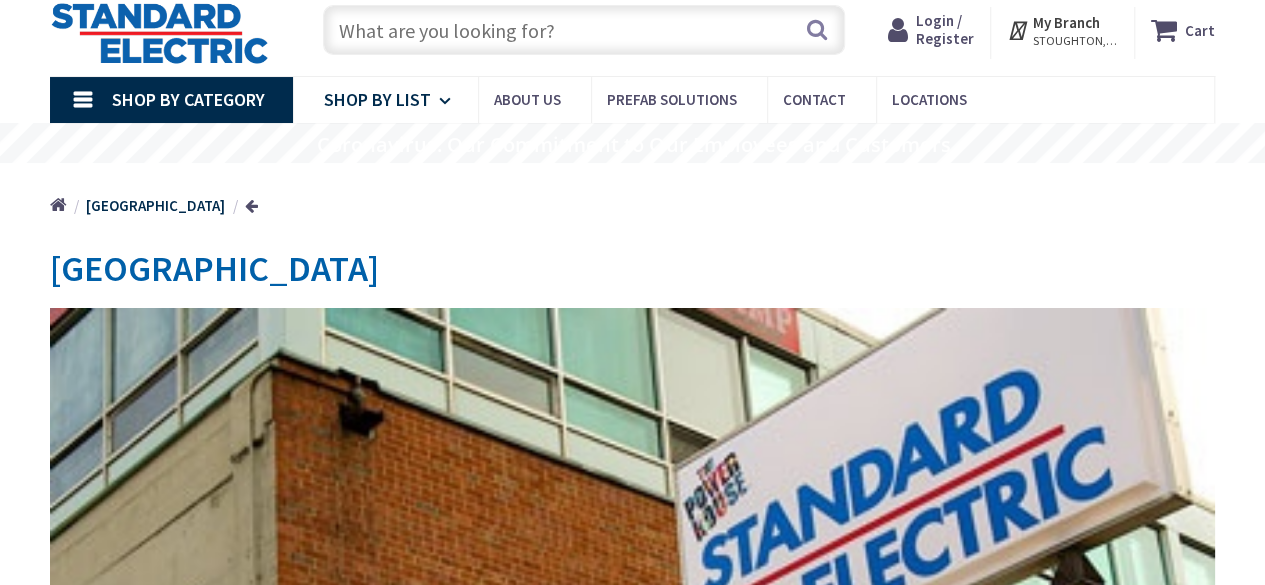 click on "Shop By List" at bounding box center (377, 99) 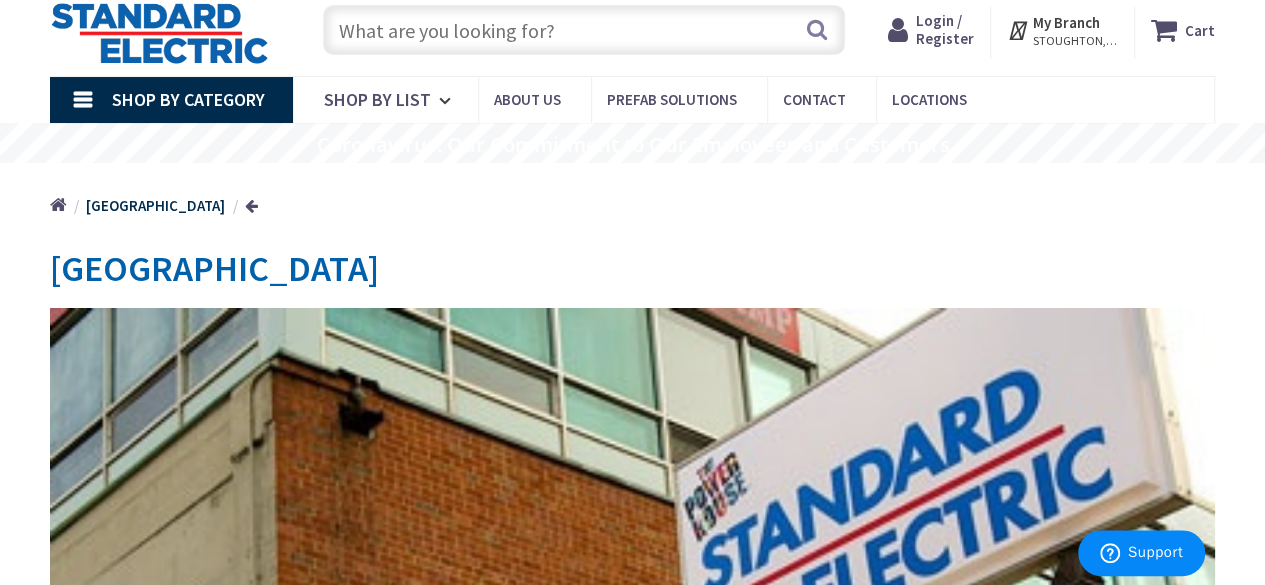click at bounding box center (584, 30) 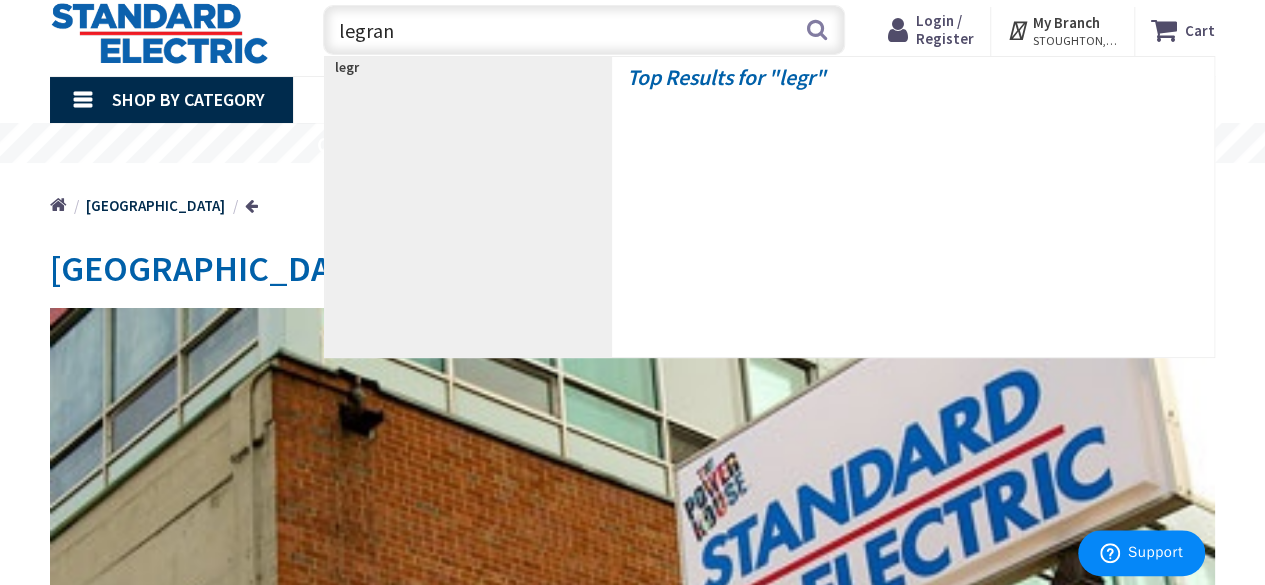 type on "legrand" 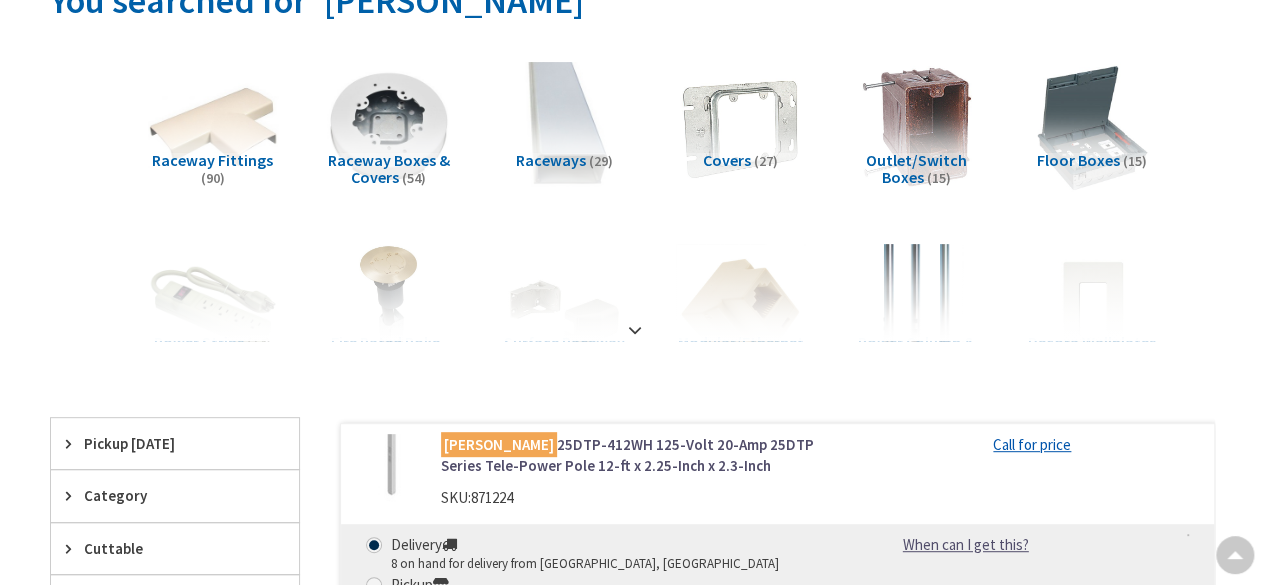 scroll, scrollTop: 253, scrollLeft: 0, axis: vertical 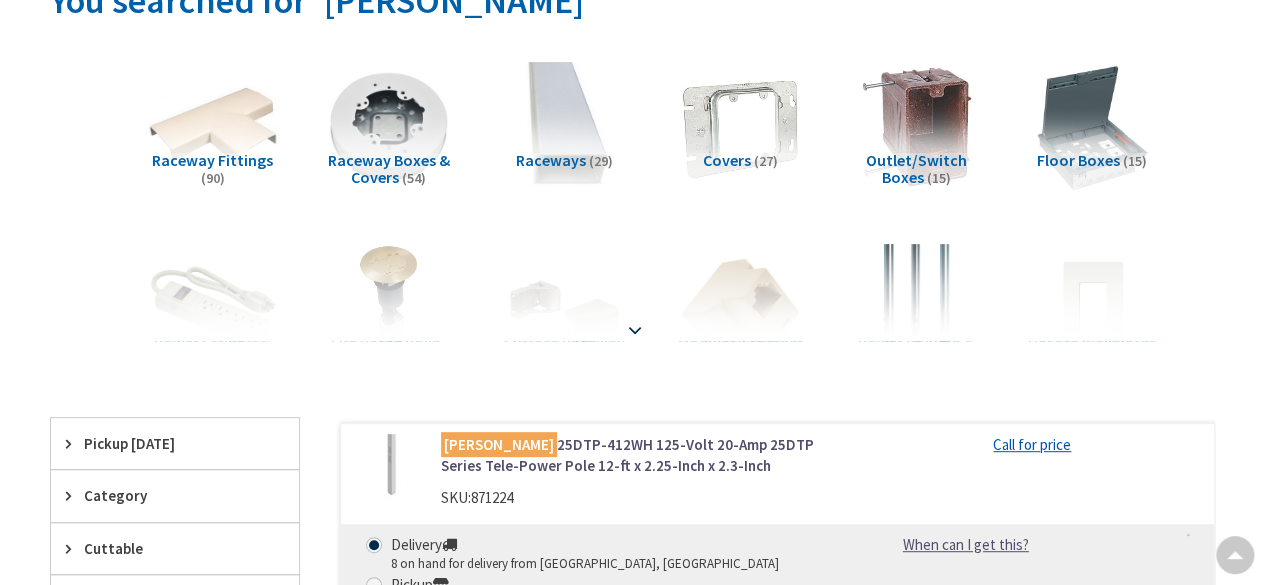 click at bounding box center [632, 286] 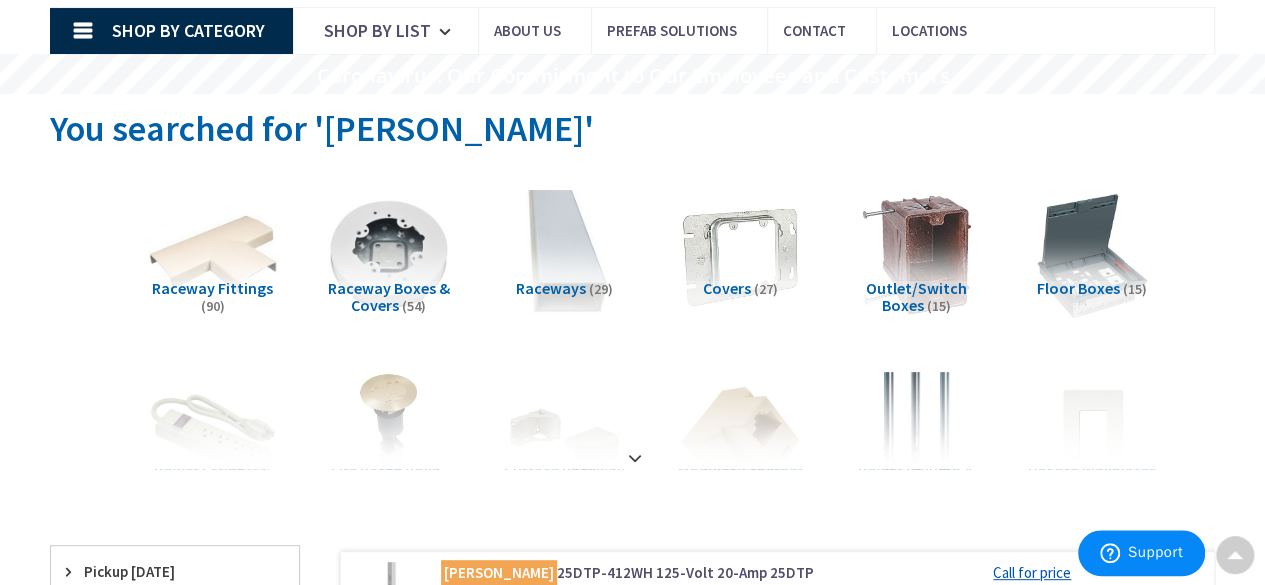 scroll, scrollTop: 0, scrollLeft: 0, axis: both 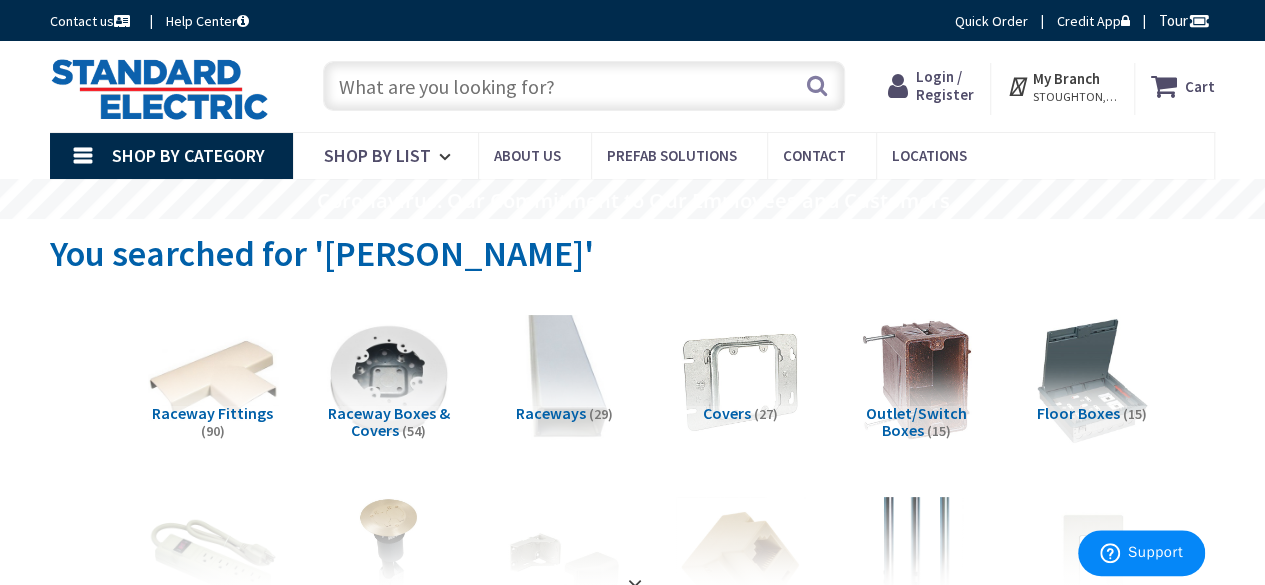 click at bounding box center [584, 86] 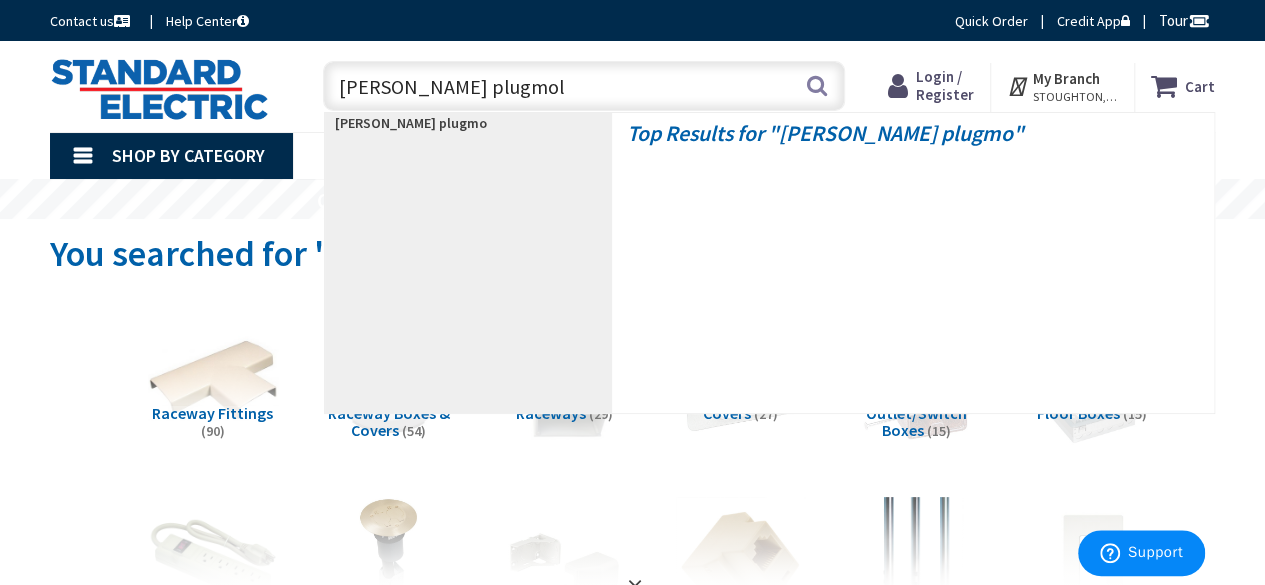type on "legrand plugmold" 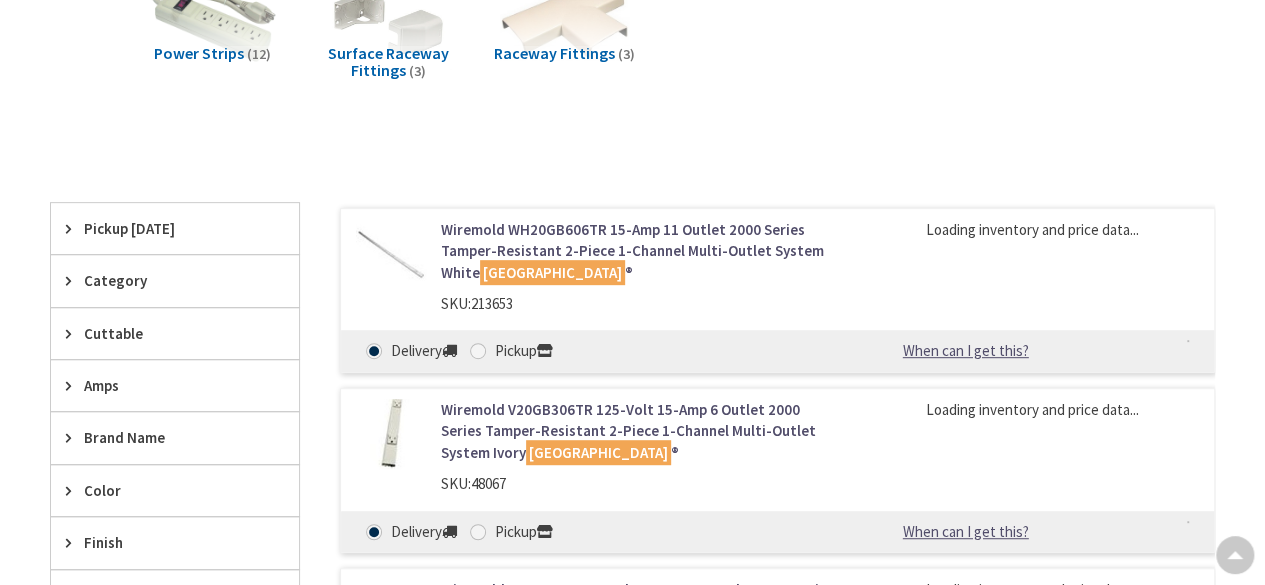 scroll, scrollTop: 360, scrollLeft: 0, axis: vertical 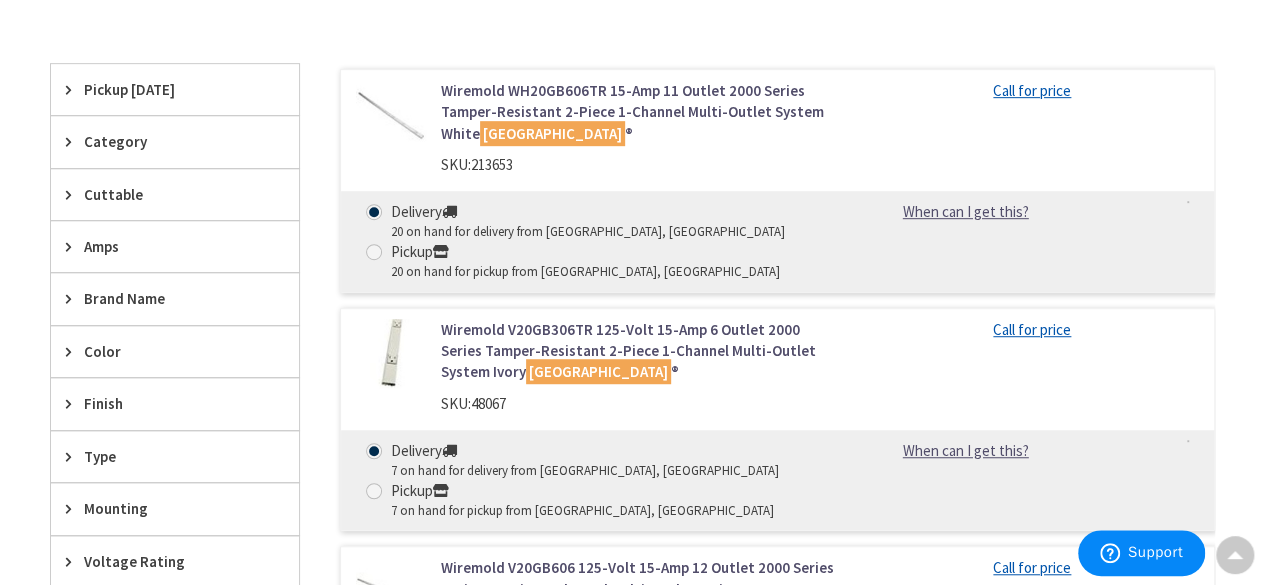 click on "Color" at bounding box center [165, 351] 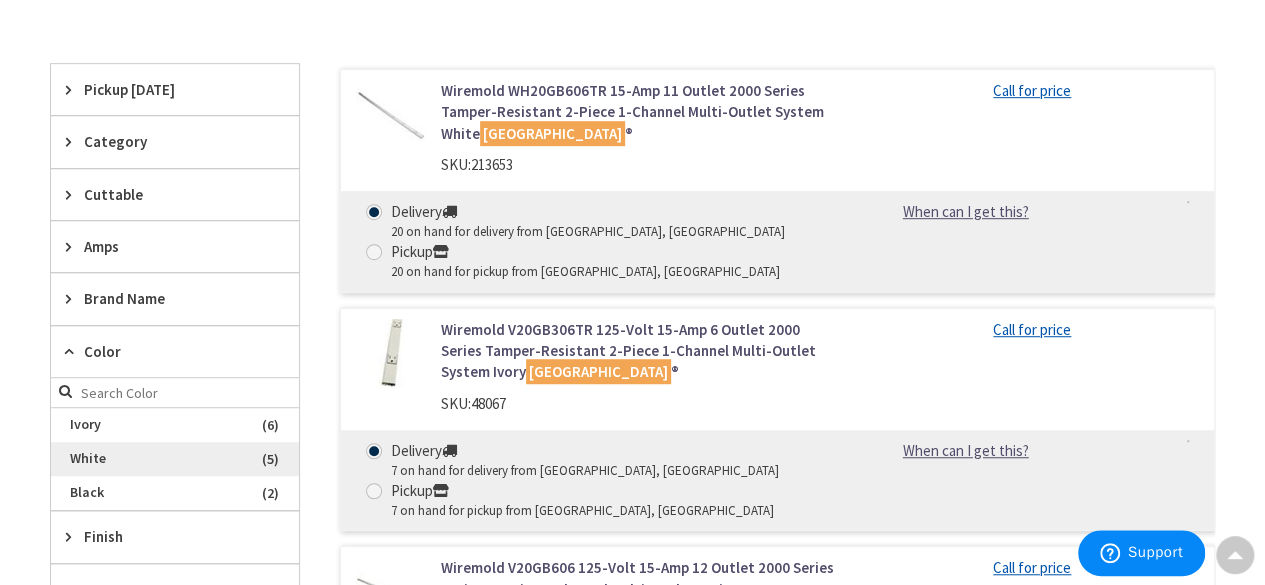 click on "White" at bounding box center [175, 459] 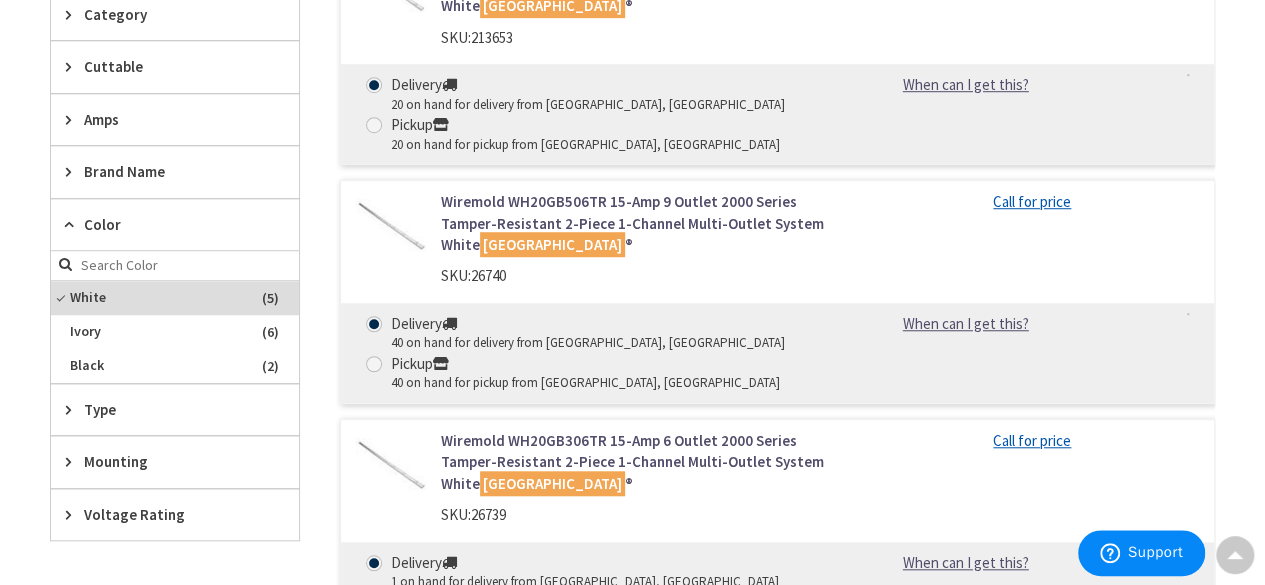 scroll, scrollTop: 645, scrollLeft: 0, axis: vertical 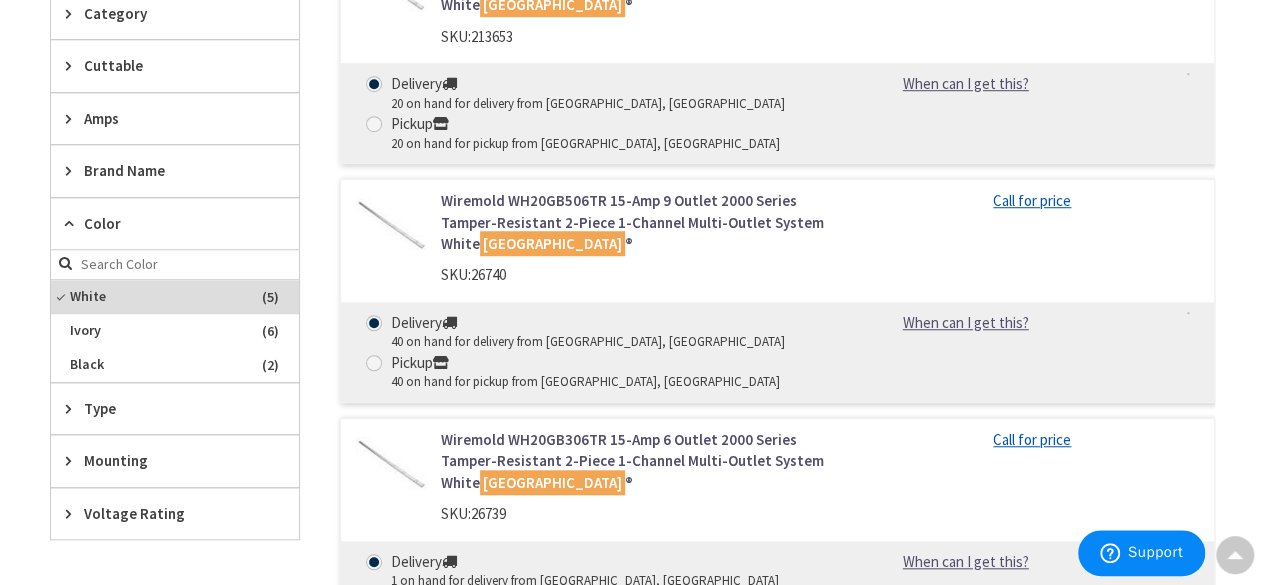 click on "Type" at bounding box center (165, 408) 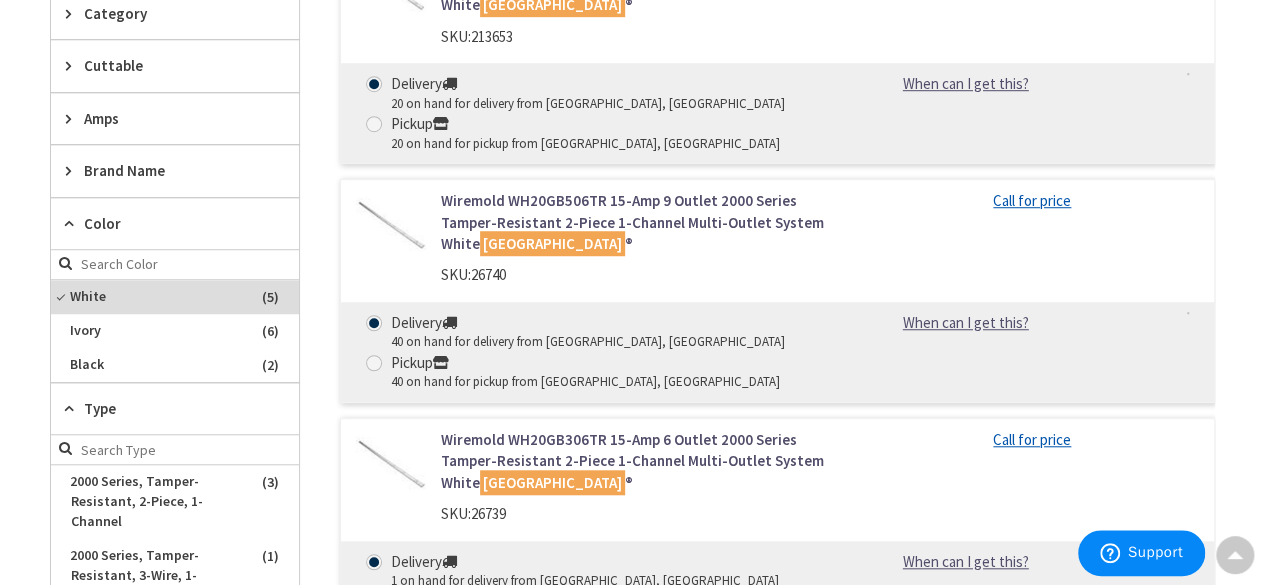 click on "Type" at bounding box center (165, 408) 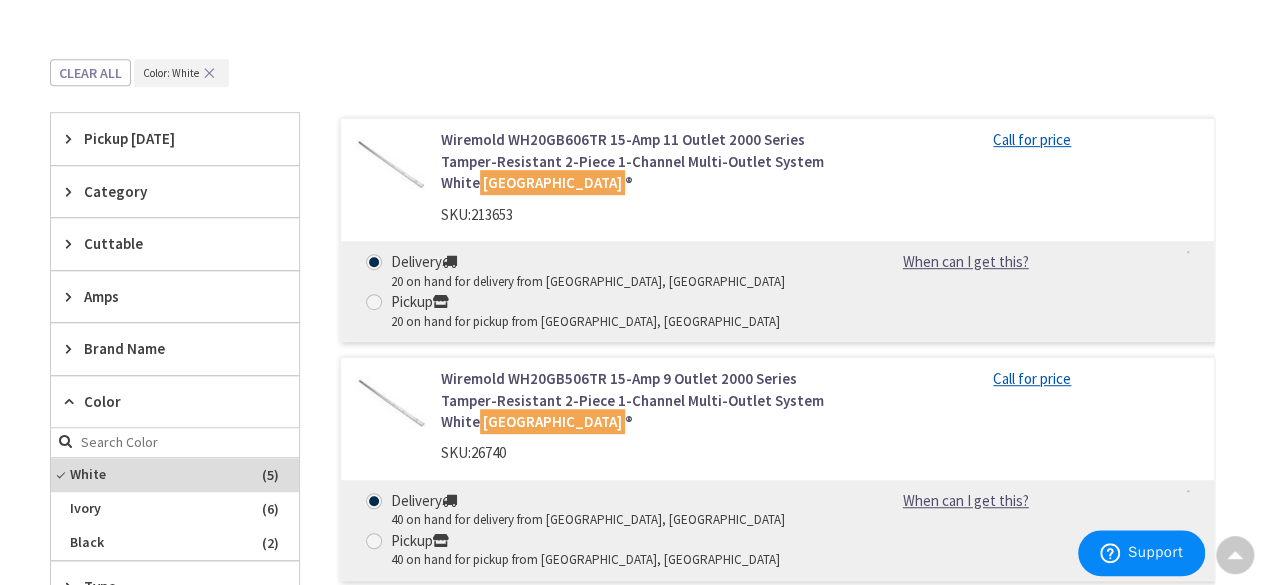 scroll, scrollTop: 458, scrollLeft: 0, axis: vertical 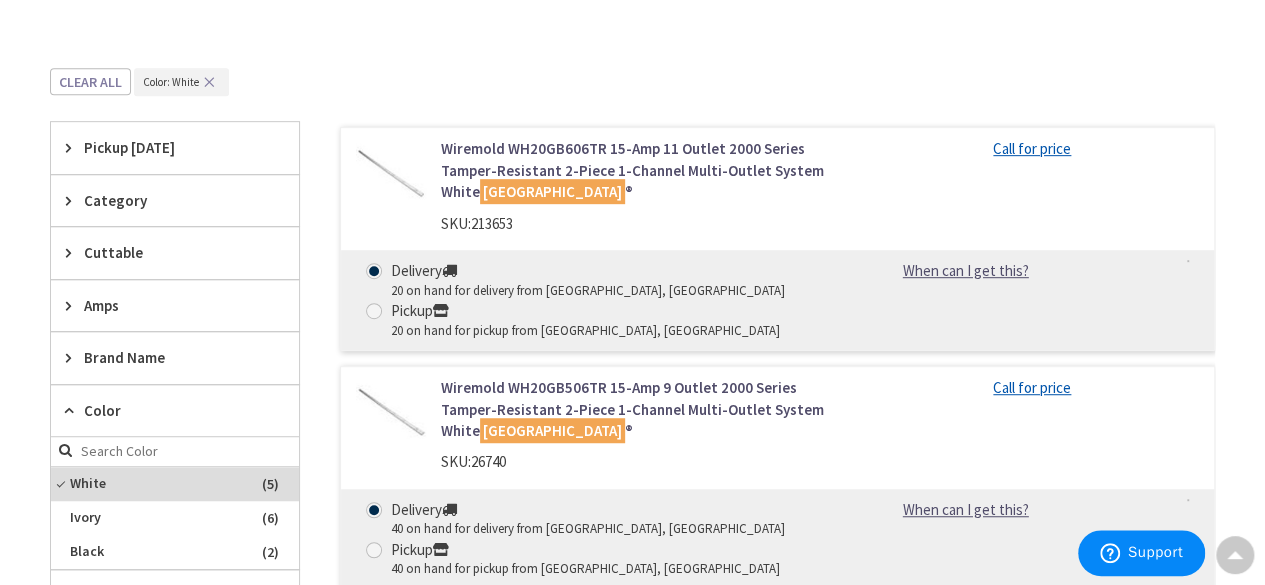 click on "Wiremold WH20GB606TR 15-Amp 11 Outlet 2000 Series Tamper-Resistant 2-Piece 1-Channel Multi-Outlet System White  Plugmold ®" at bounding box center [638, 170] 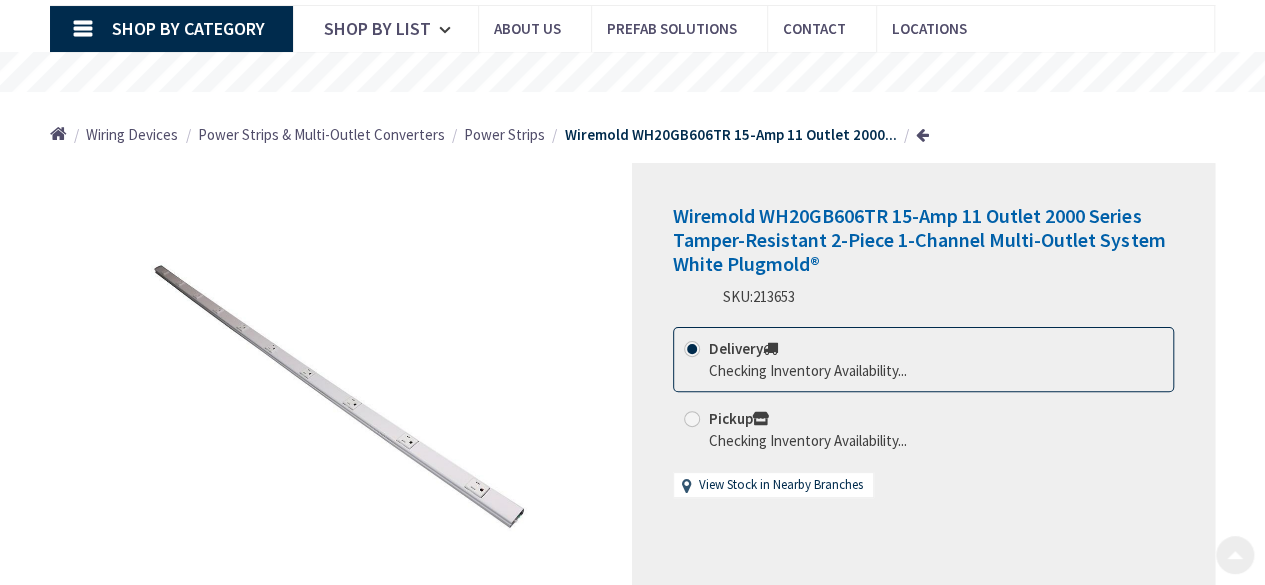 scroll, scrollTop: 195, scrollLeft: 0, axis: vertical 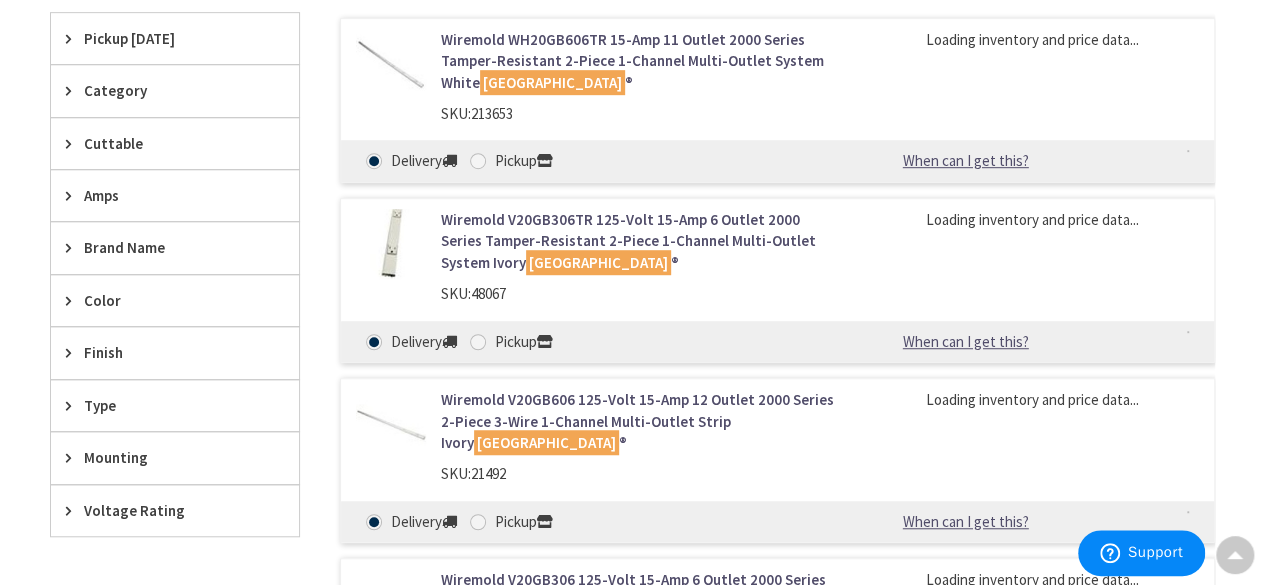 click on "Wiremold WH20GB606TR 15-Amp 11 Outlet 2000 Series Tamper-Resistant 2-Piece 1-Channel Multi-Outlet System White  Plugmold ®
SKU:  213653
Loading inventory and price data...
Delivery
Pickup  Deliver  -   -" at bounding box center [757, 13] 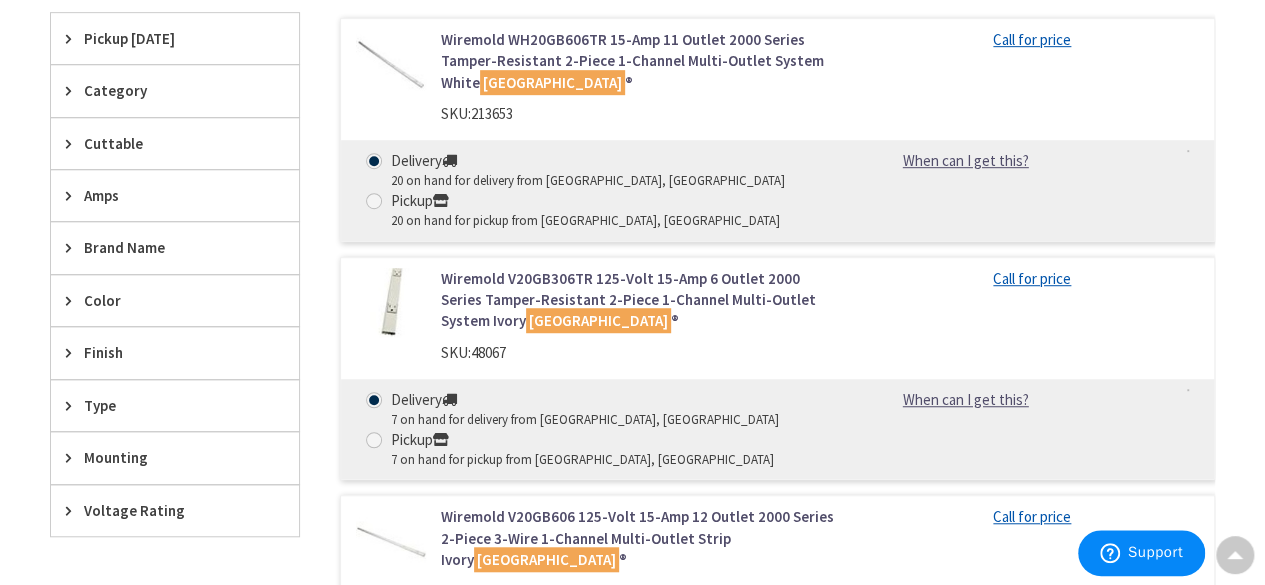 click on "Wiremold V20GB306TR 125-Volt 15-Amp 6 Outlet 2000 Series Tamper-Resistant 2-Piece 1-Channel Multi-Outlet System Ivory  Plugmold ®" at bounding box center (638, 300) 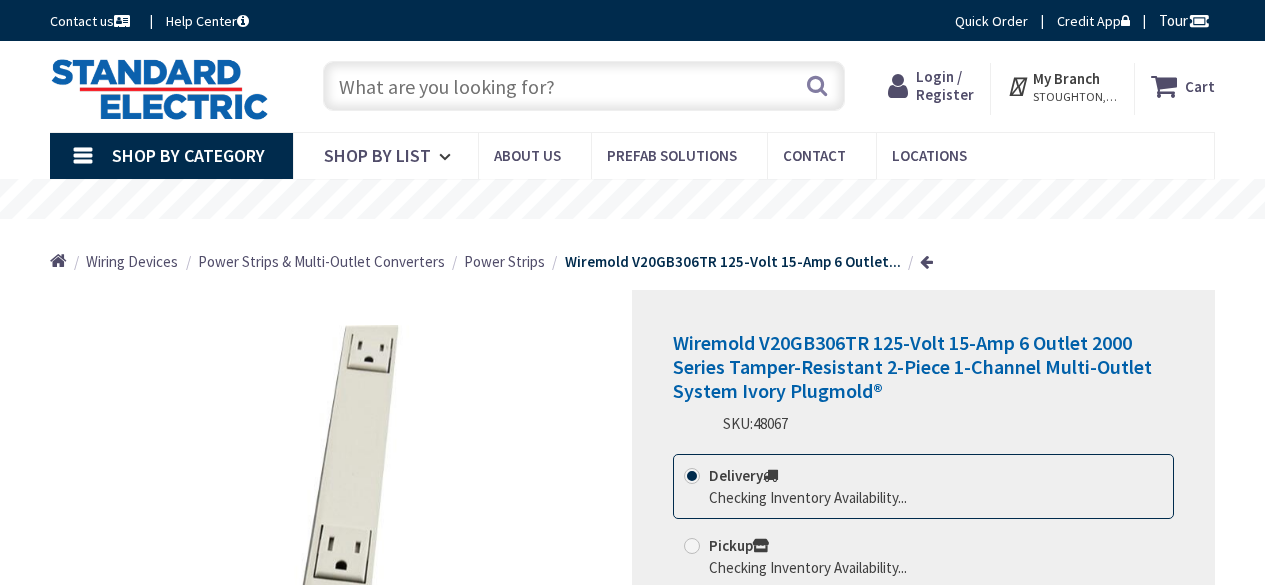 scroll, scrollTop: 0, scrollLeft: 0, axis: both 